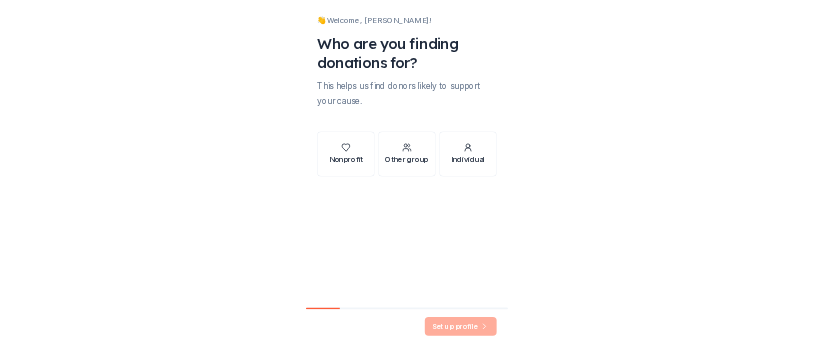 scroll, scrollTop: 0, scrollLeft: 0, axis: both 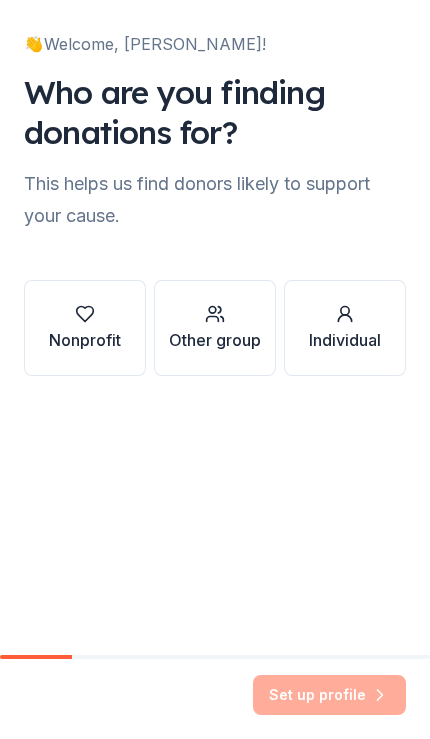 click at bounding box center (85, 314) 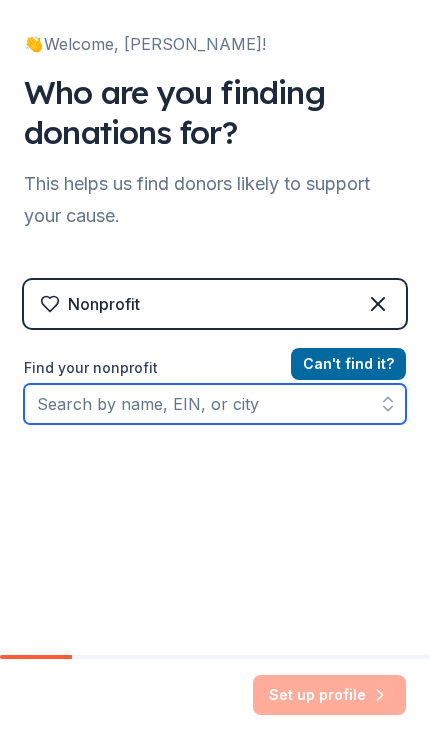 click on "Find your nonprofit" at bounding box center (215, 404) 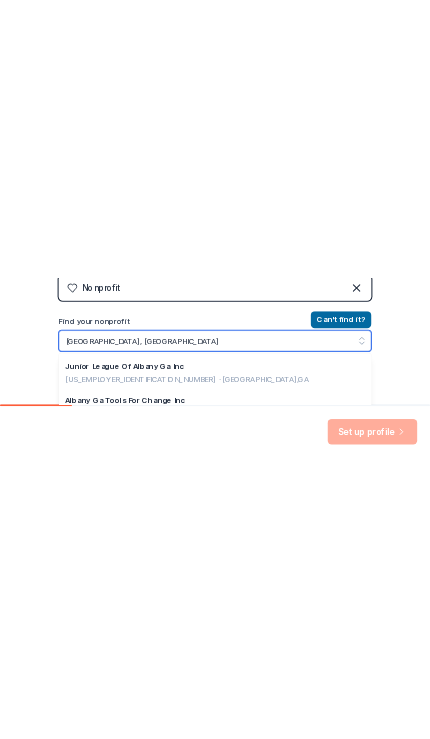 scroll, scrollTop: 97, scrollLeft: 0, axis: vertical 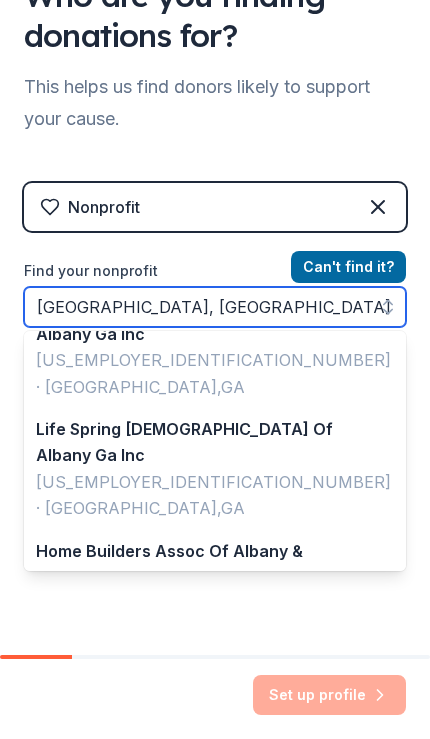 click on "[GEOGRAPHIC_DATA], [GEOGRAPHIC_DATA]" at bounding box center (215, 307) 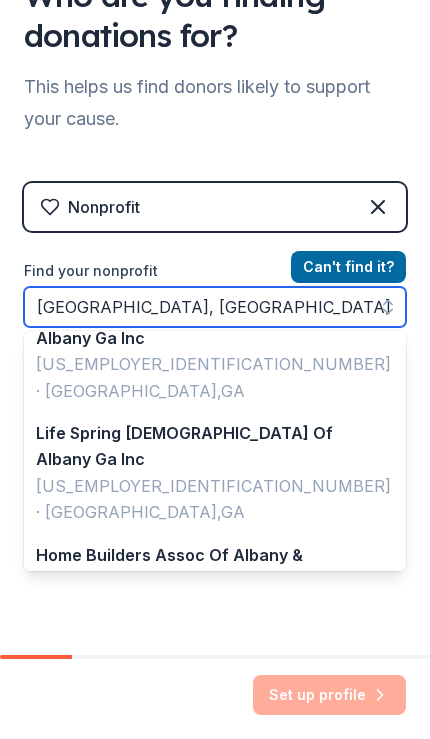 scroll, scrollTop: 451, scrollLeft: 0, axis: vertical 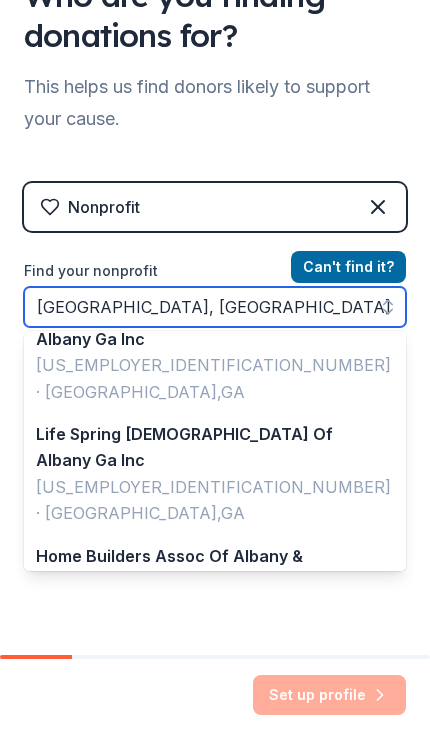 click on "[GEOGRAPHIC_DATA], [GEOGRAPHIC_DATA]" at bounding box center (215, 307) 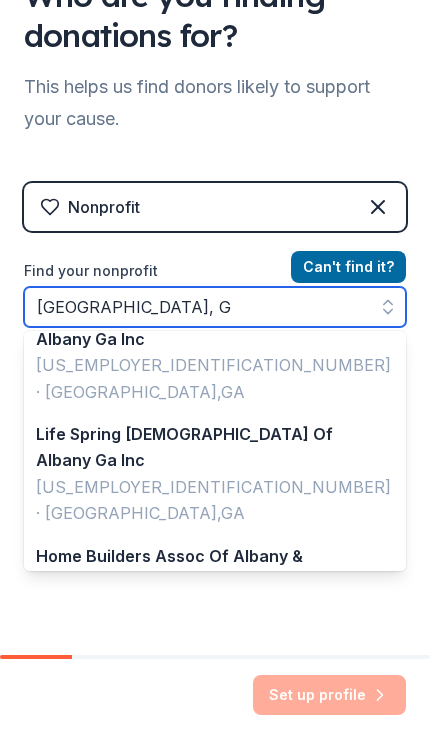 scroll, scrollTop: 4, scrollLeft: 0, axis: vertical 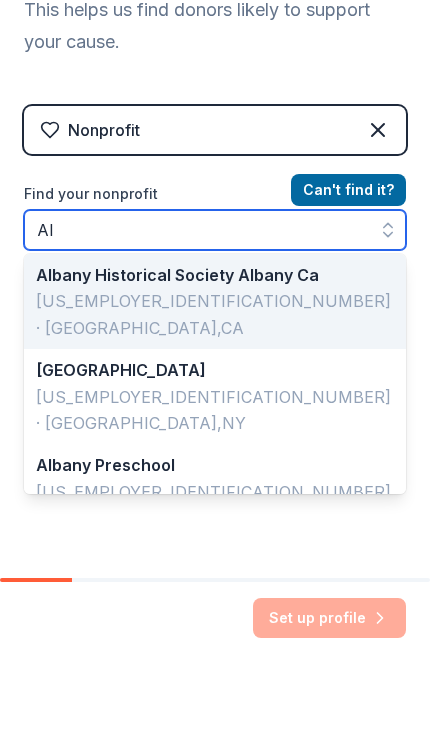 type on "A" 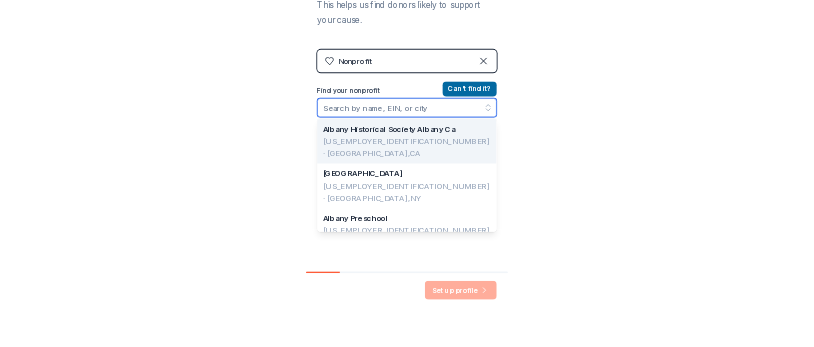 scroll, scrollTop: 0, scrollLeft: 0, axis: both 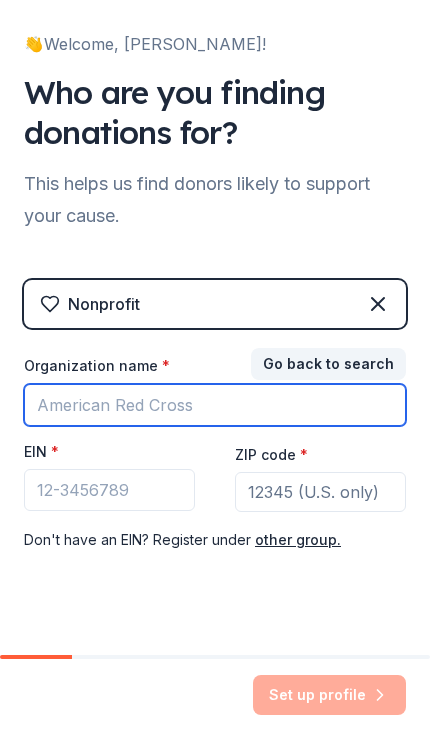 click on "Organization name *" at bounding box center [215, 405] 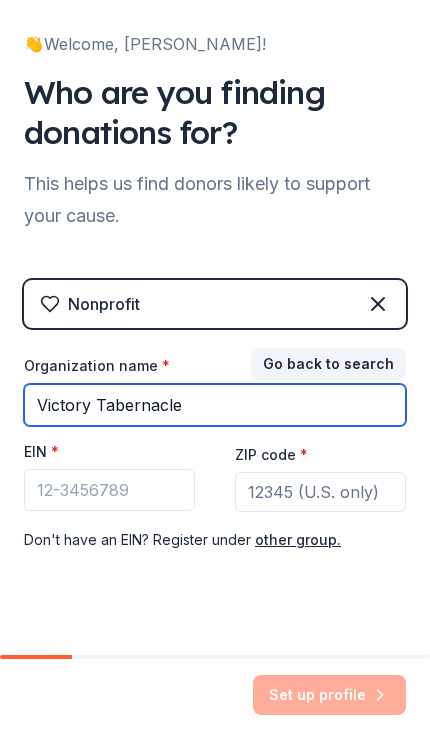 click on "Victory Tabernacle" at bounding box center (215, 405) 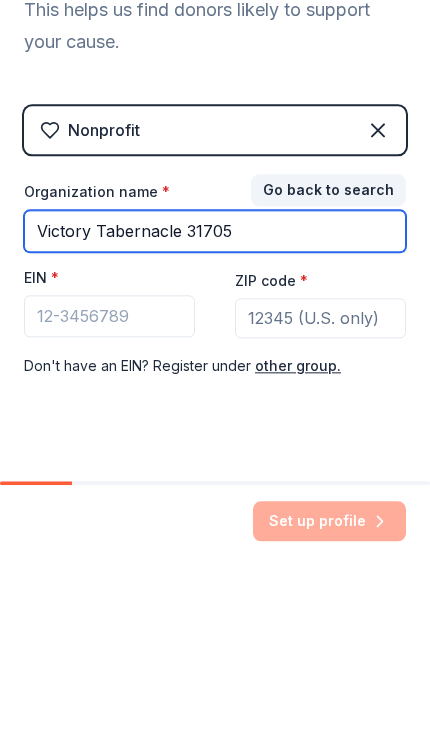 type on "Victory Tabernacle 31705" 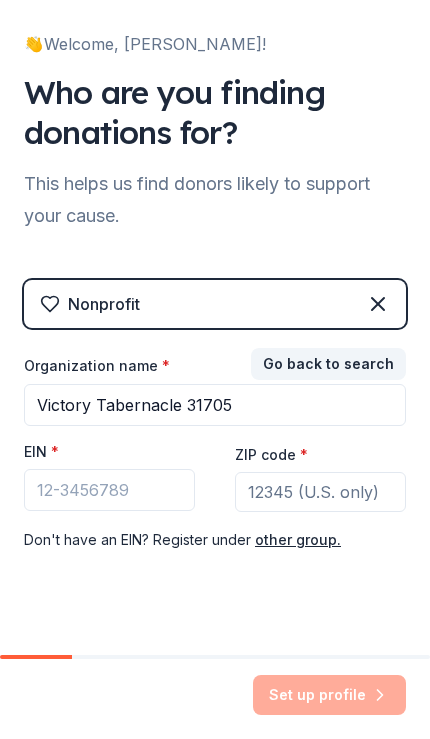 click on "Go back to search" at bounding box center (328, 364) 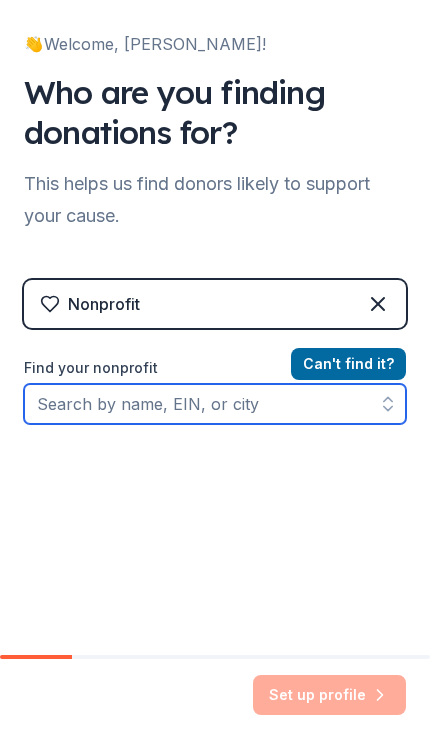 click on "Find your nonprofit" at bounding box center [215, 404] 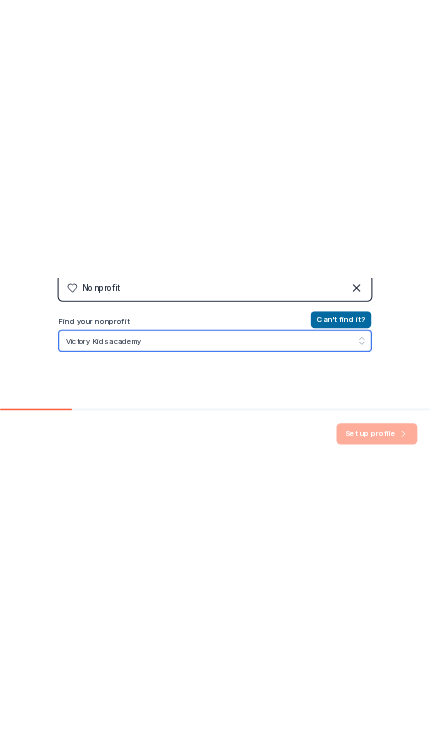 scroll, scrollTop: 97, scrollLeft: 0, axis: vertical 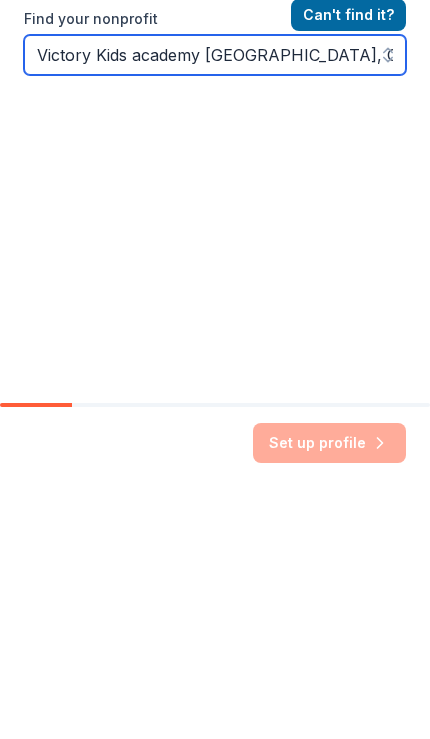 type on "Victory Kids academy [GEOGRAPHIC_DATA], [GEOGRAPHIC_DATA]" 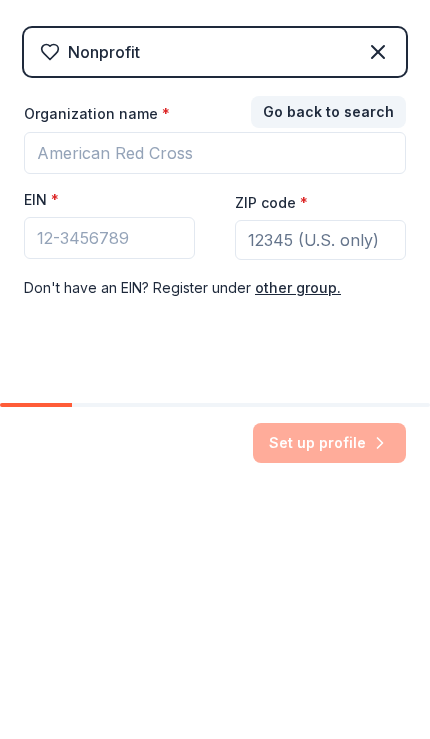 scroll, scrollTop: 0, scrollLeft: 0, axis: both 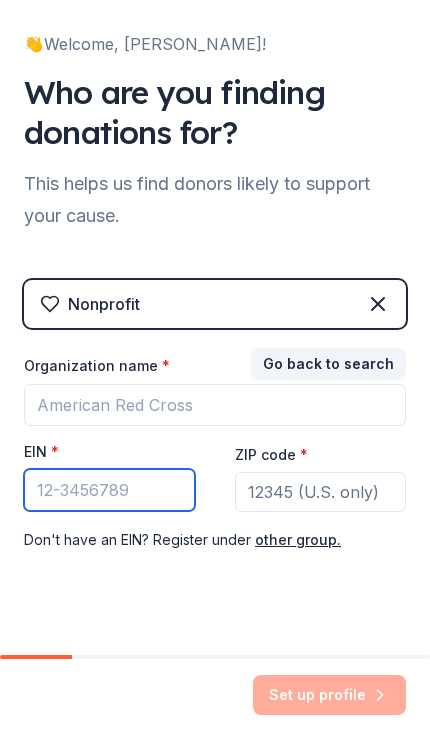 click on "EIN *" at bounding box center [109, 490] 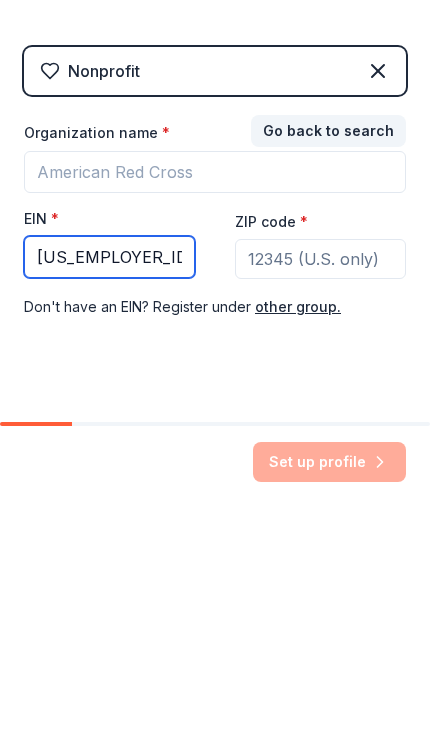 type on "[US_EMPLOYER_IDENTIFICATION_NUMBER]" 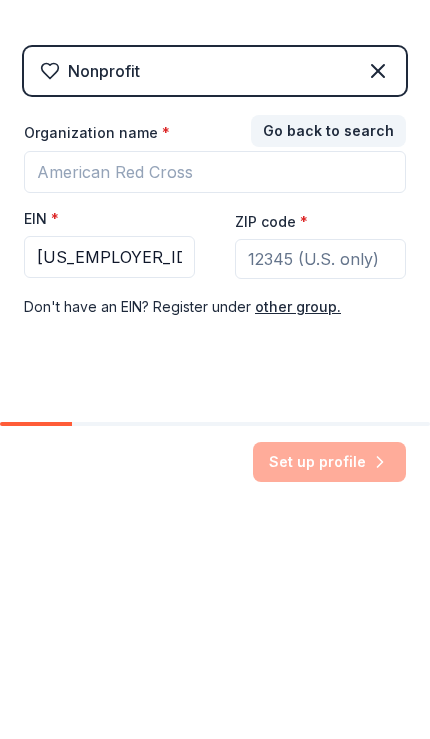 click on "ZIP code *" at bounding box center [320, 492] 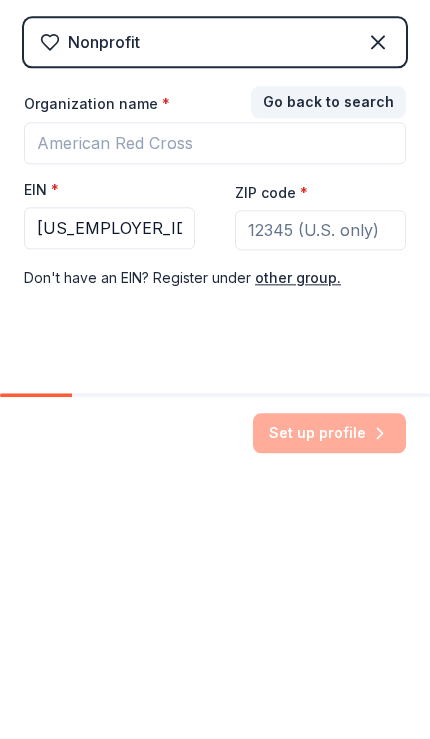 type on "31705" 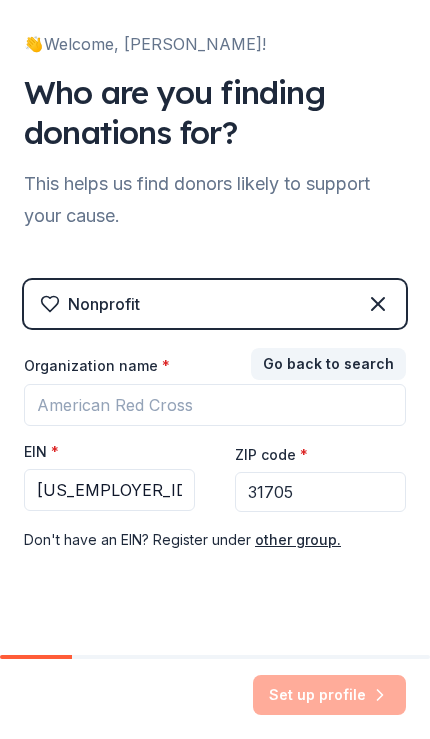 click on "Go back to search" at bounding box center (328, 364) 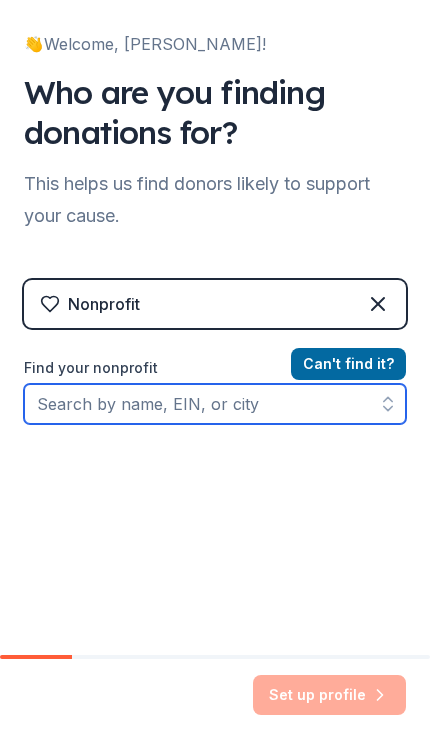 click on "Find your nonprofit" at bounding box center (215, 404) 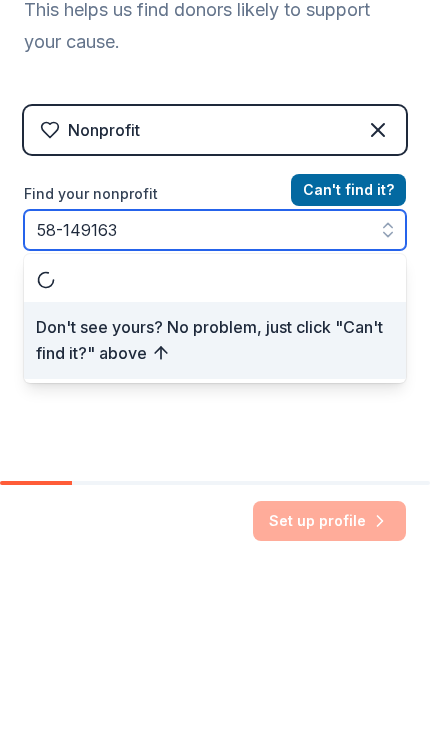 type on "[US_EMPLOYER_IDENTIFICATION_NUMBER]" 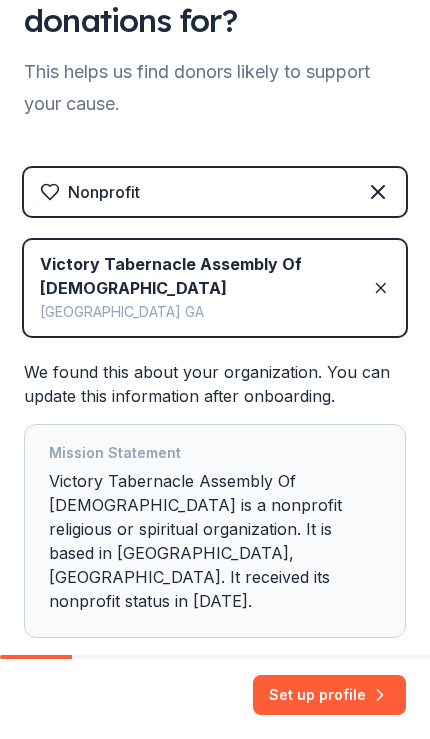scroll, scrollTop: 111, scrollLeft: 0, axis: vertical 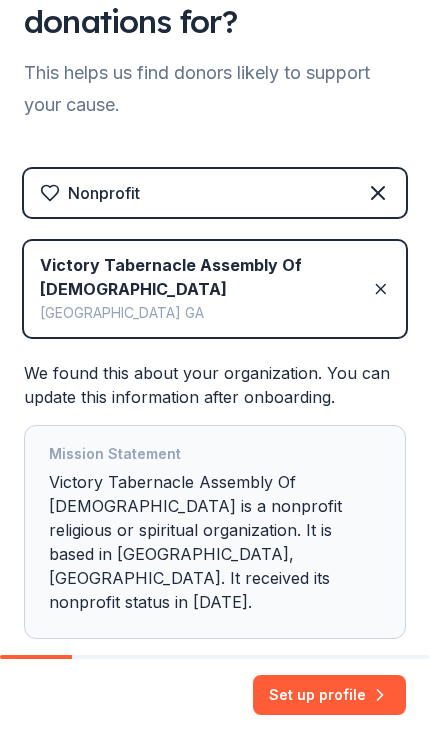 click on "Set up profile" at bounding box center (329, 695) 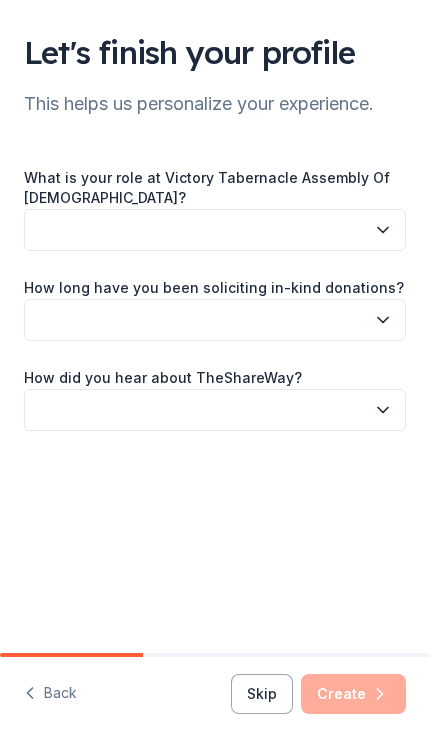 click at bounding box center [215, 230] 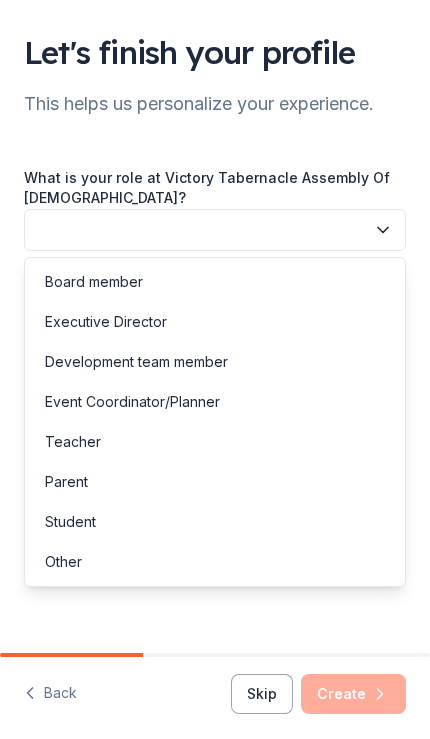 click on "Other" at bounding box center [215, 562] 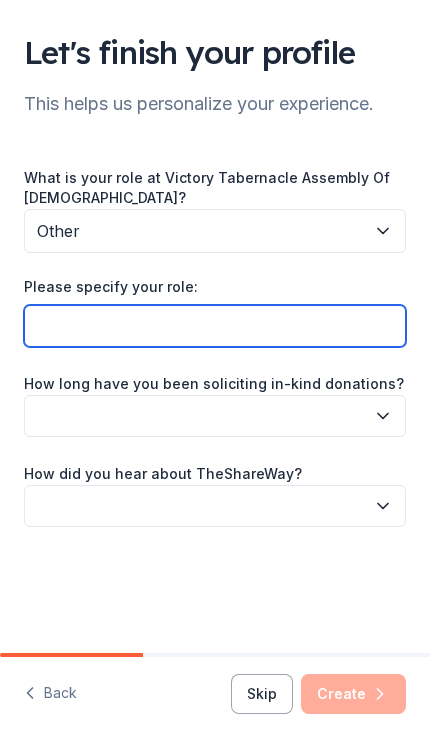 click on "Please specify your role:" at bounding box center [215, 326] 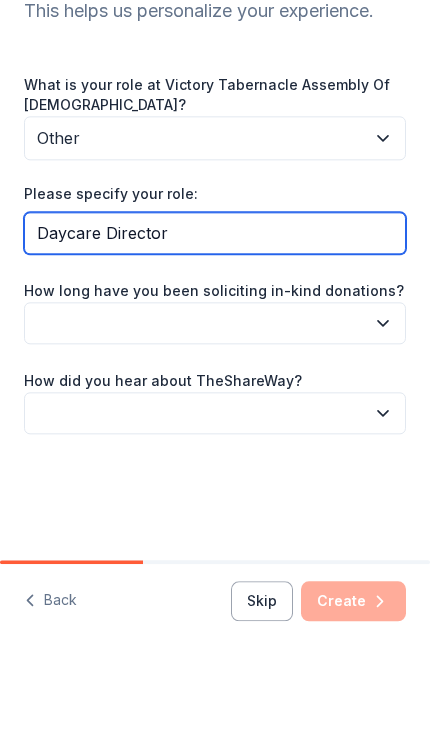 type on "Daycare Director" 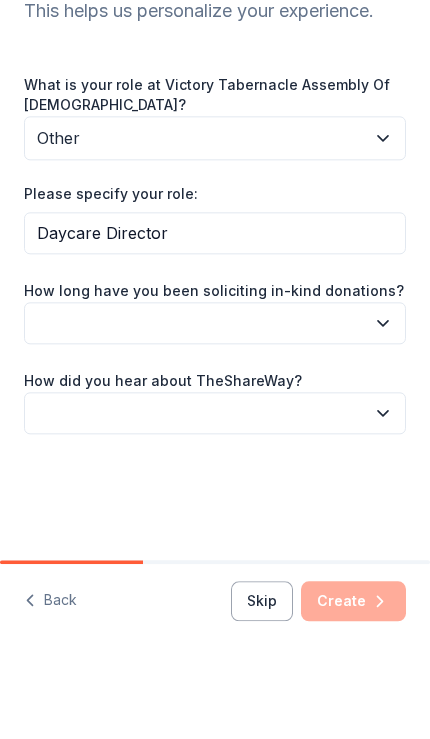 click 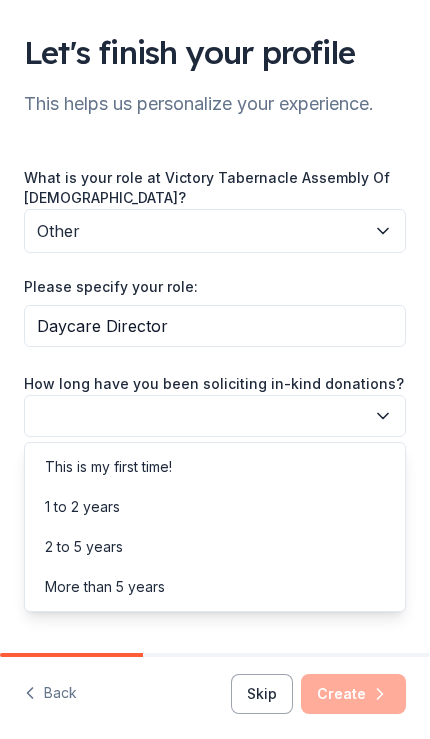 click on "This is my first time!" at bounding box center [108, 467] 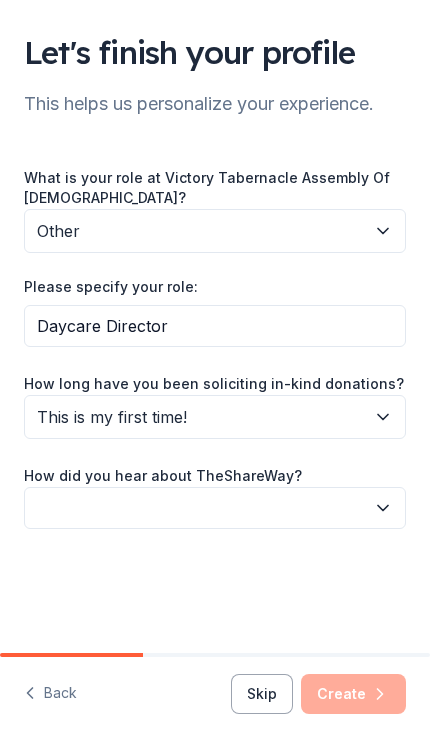 click 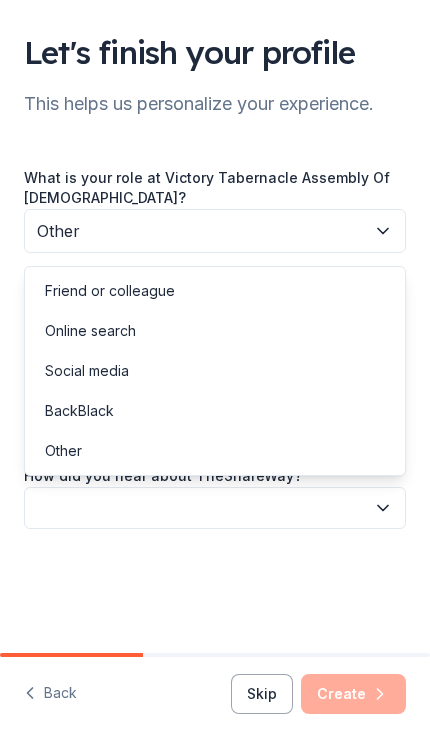 click on "Friend or colleague" at bounding box center [215, 291] 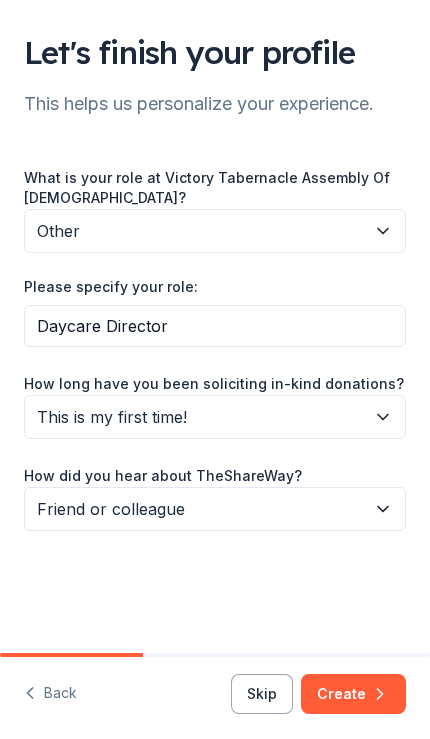 click on "Create" at bounding box center (353, 694) 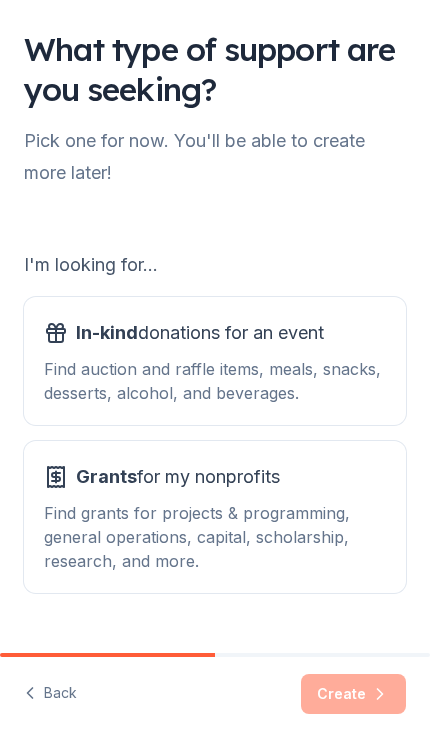 scroll, scrollTop: 3, scrollLeft: 0, axis: vertical 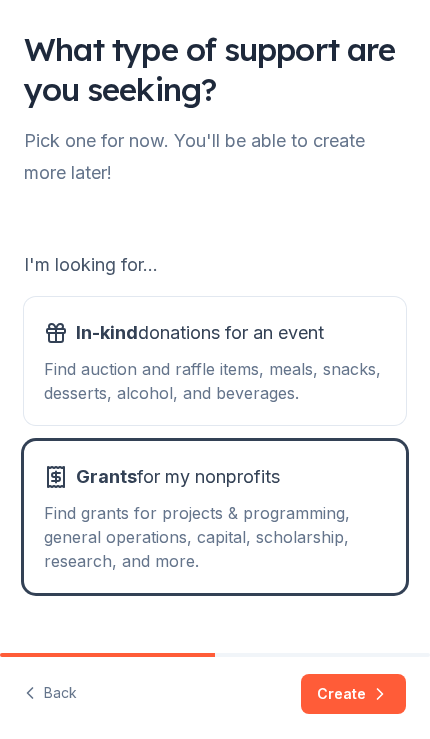 click on "Create" at bounding box center [353, 694] 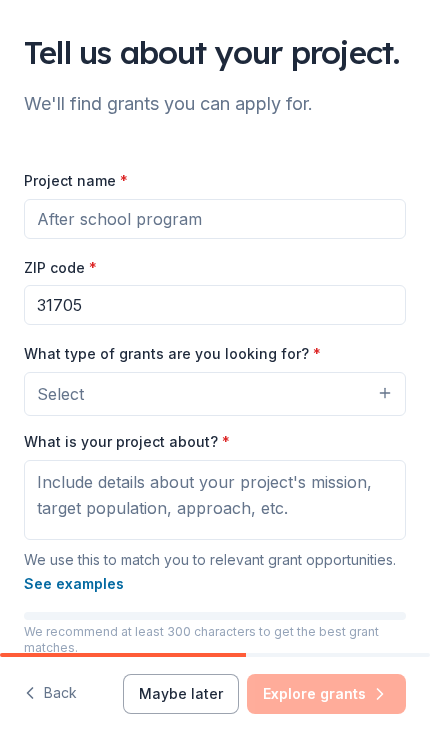 click on "Select" at bounding box center (215, 394) 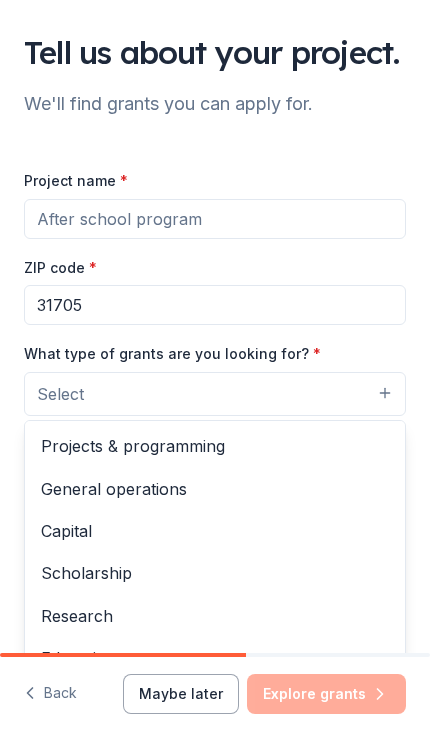 scroll, scrollTop: 0, scrollLeft: 0, axis: both 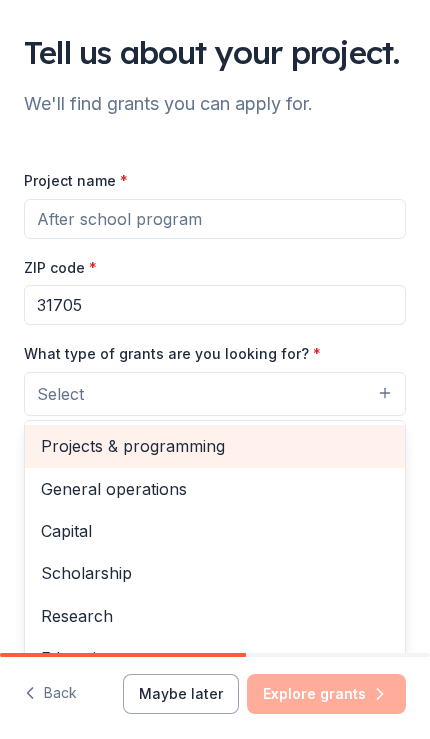 click on "Projects & programming" at bounding box center (215, 446) 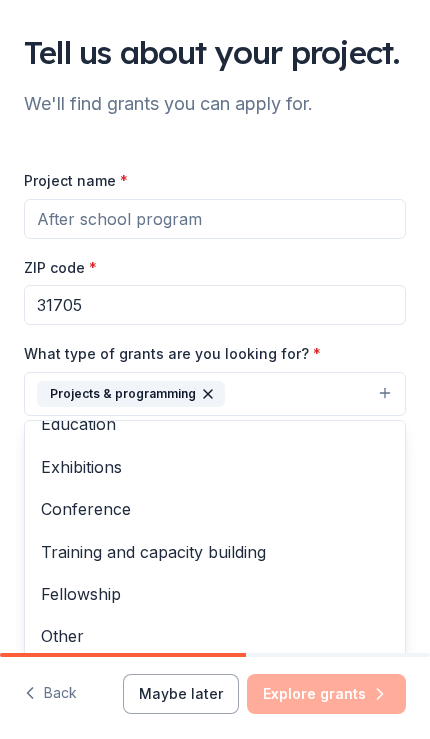 scroll, scrollTop: 190, scrollLeft: 0, axis: vertical 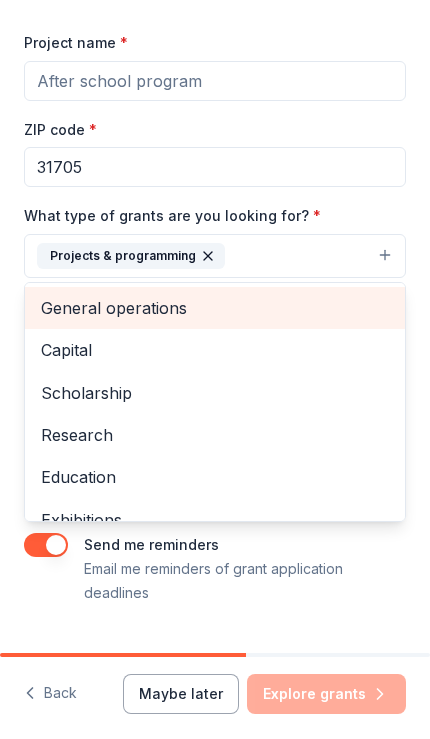 click on "General operations" at bounding box center [215, 308] 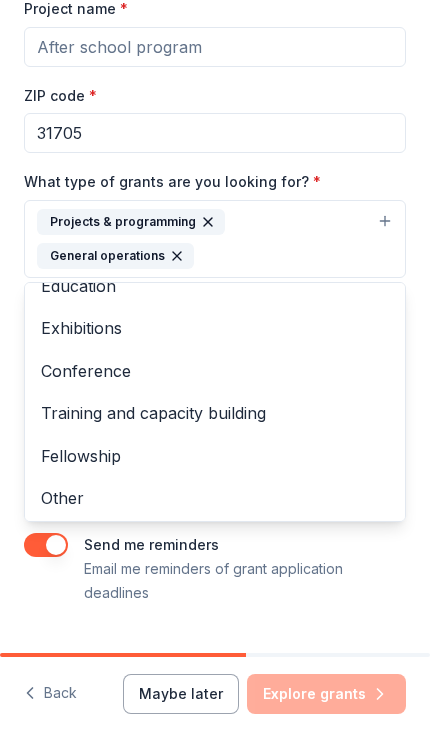scroll, scrollTop: 148, scrollLeft: 0, axis: vertical 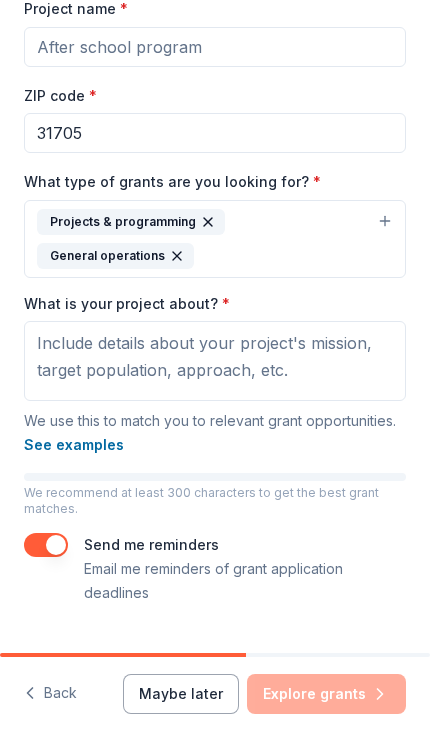 click on "Maybe later" at bounding box center (181, 694) 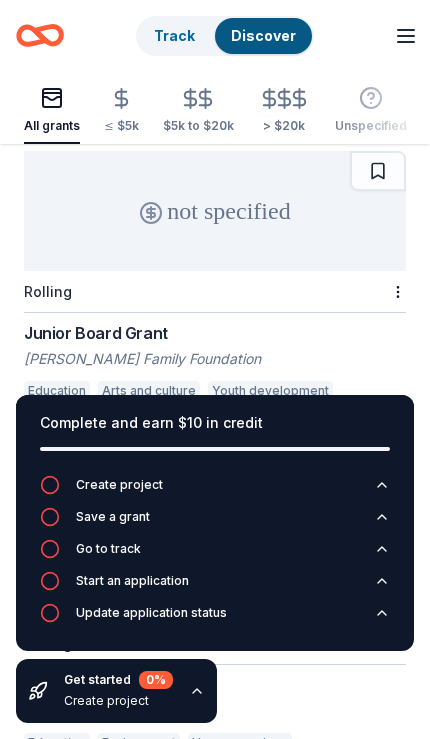 scroll, scrollTop: 3570, scrollLeft: 0, axis: vertical 